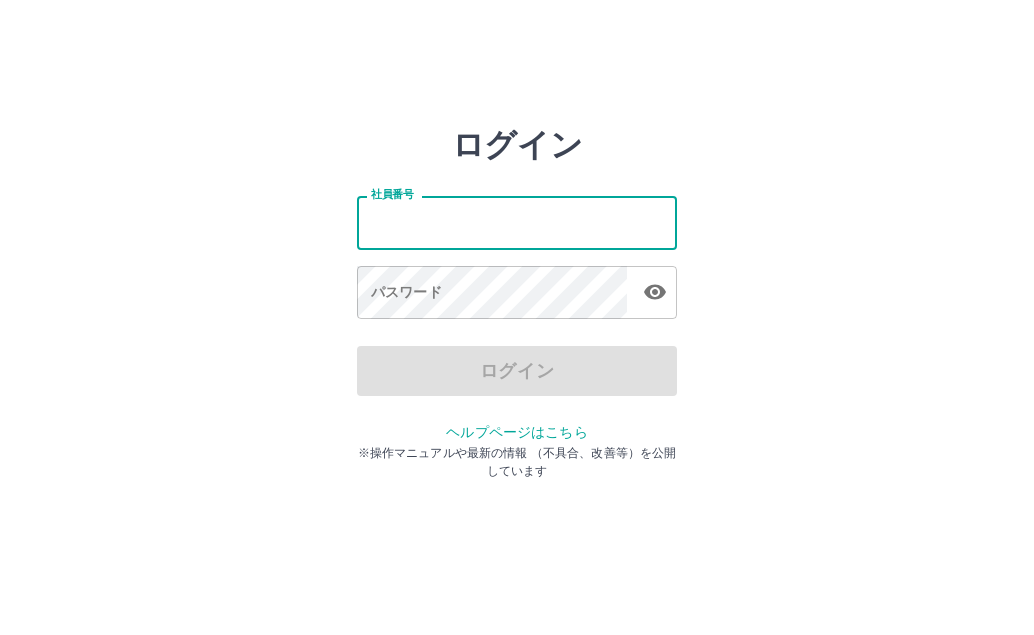 scroll, scrollTop: 0, scrollLeft: 0, axis: both 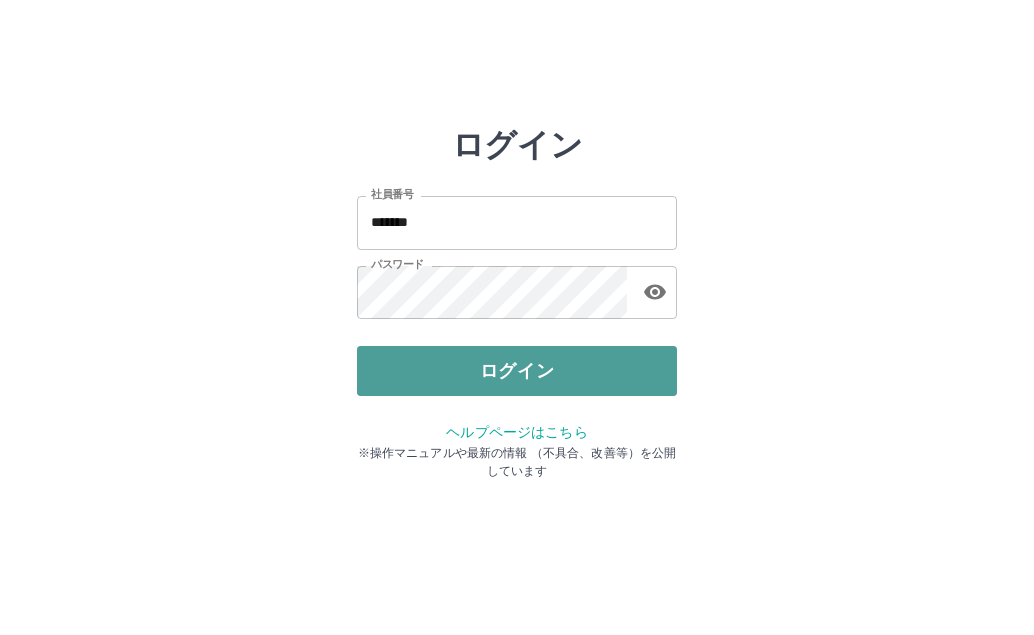 click on "ログイン" at bounding box center (517, 371) 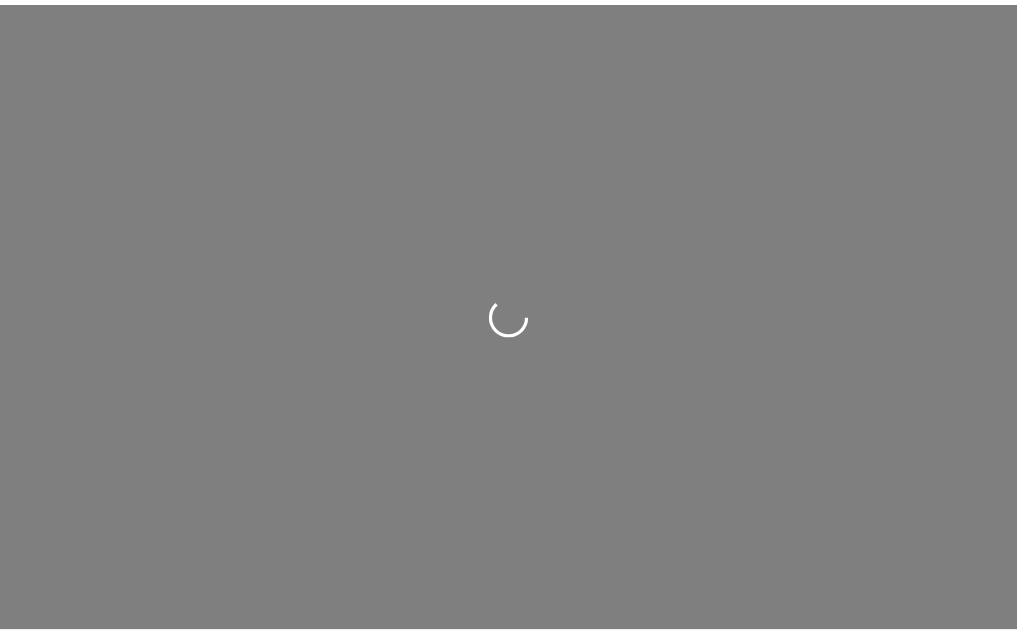 scroll, scrollTop: 0, scrollLeft: 0, axis: both 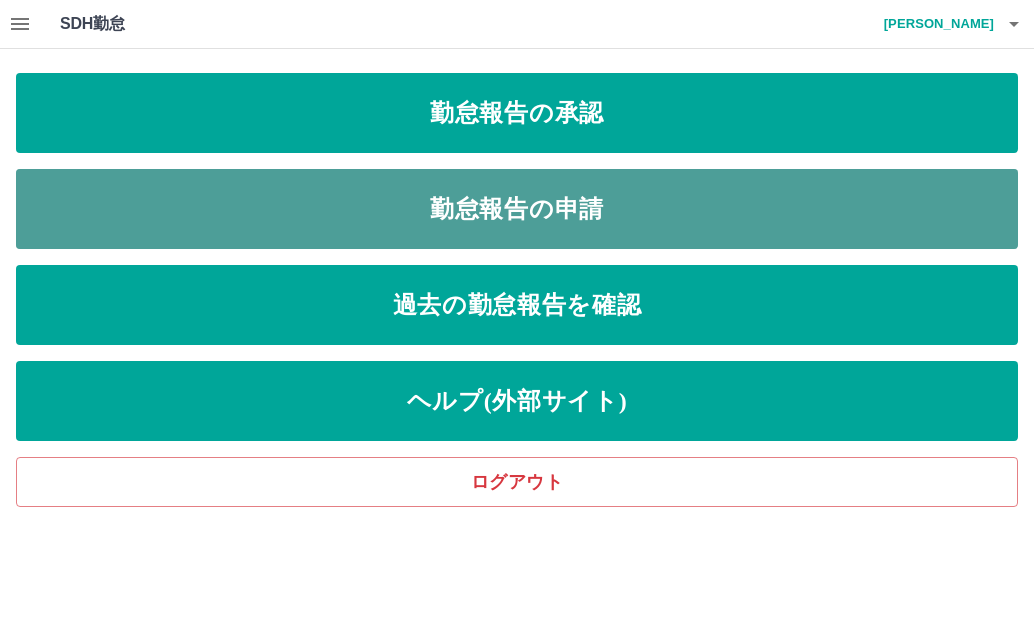 click on "勤怠報告の申請" at bounding box center (517, 209) 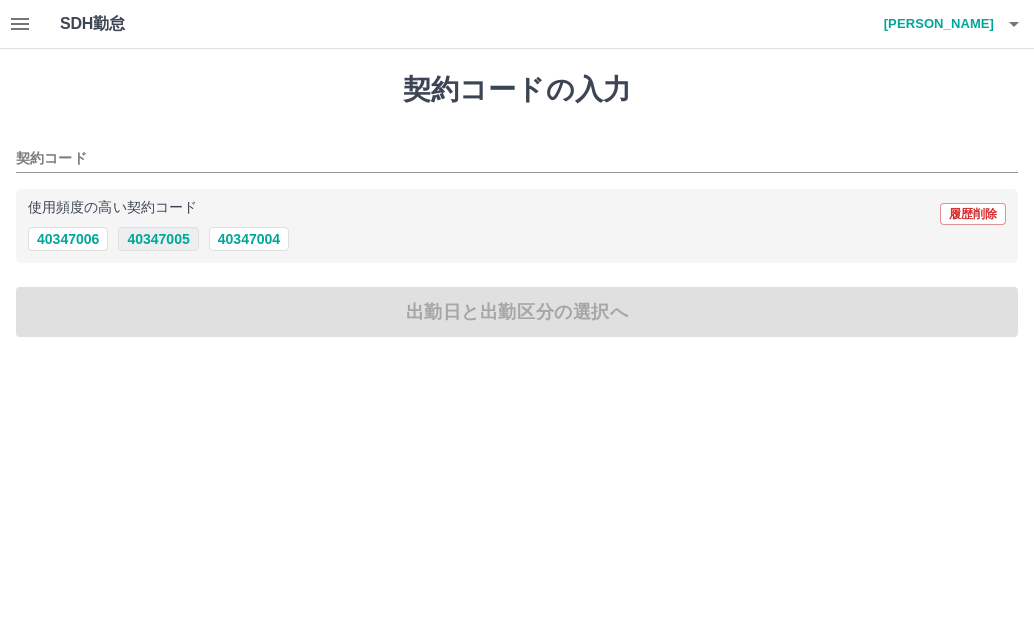 click on "40347005" at bounding box center [158, 239] 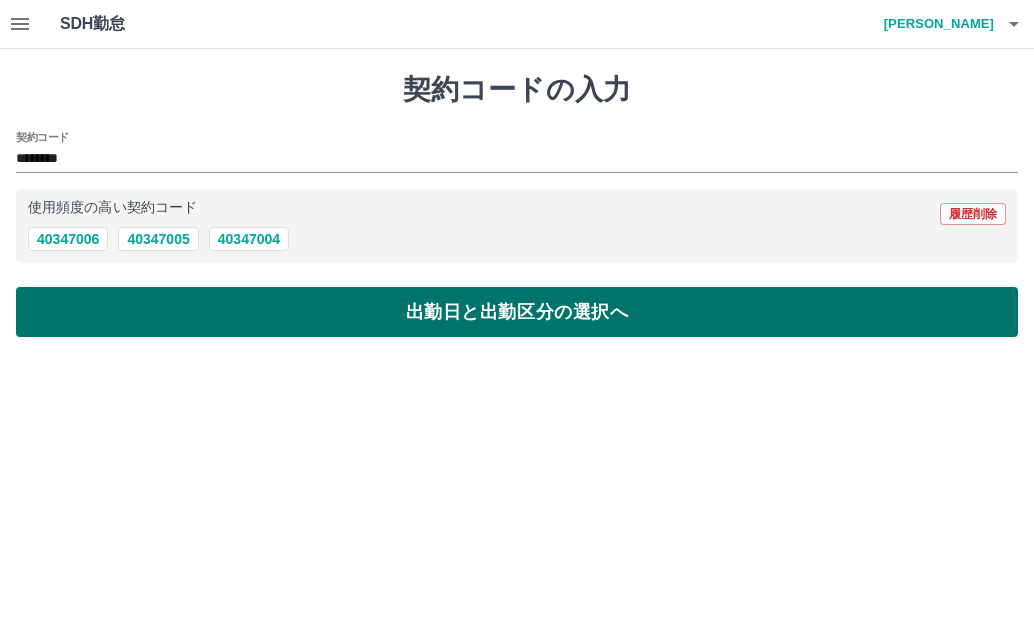 click on "出勤日と出勤区分の選択へ" at bounding box center (517, 312) 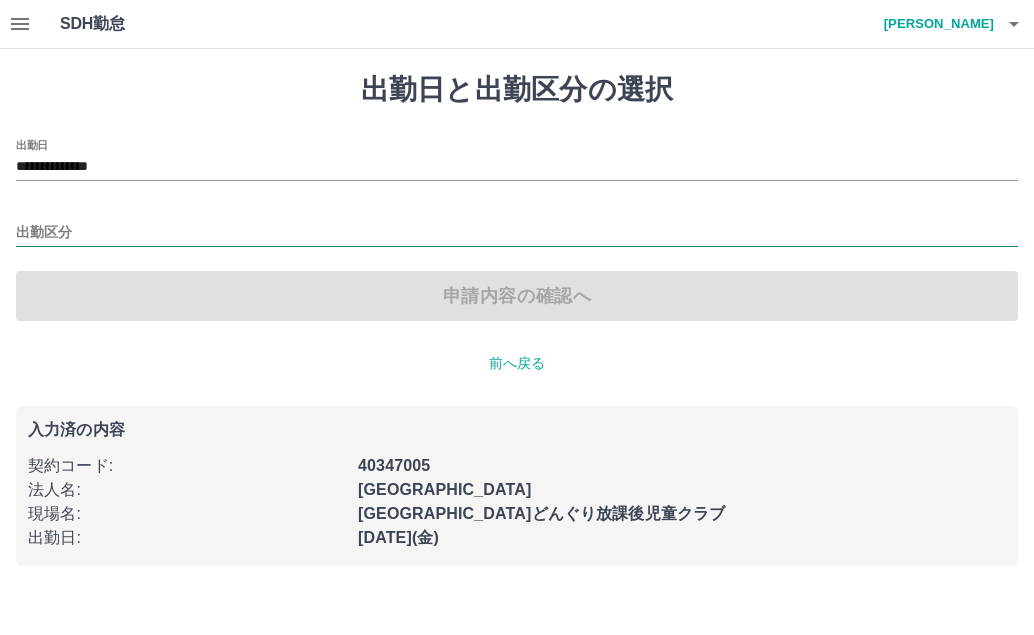 click on "出勤区分" at bounding box center [517, 233] 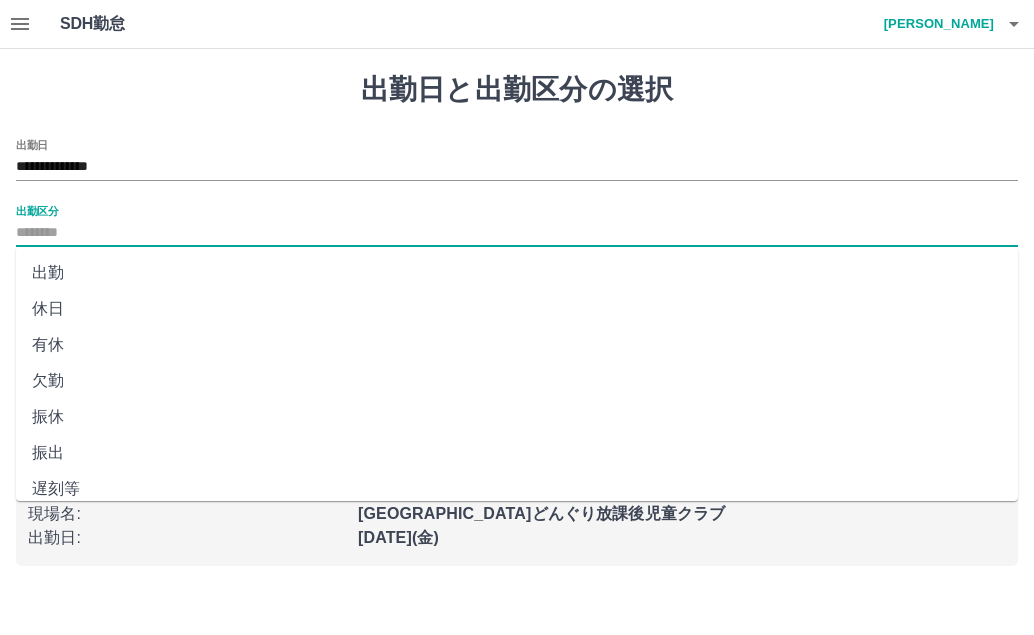 click on "出勤" at bounding box center (517, 273) 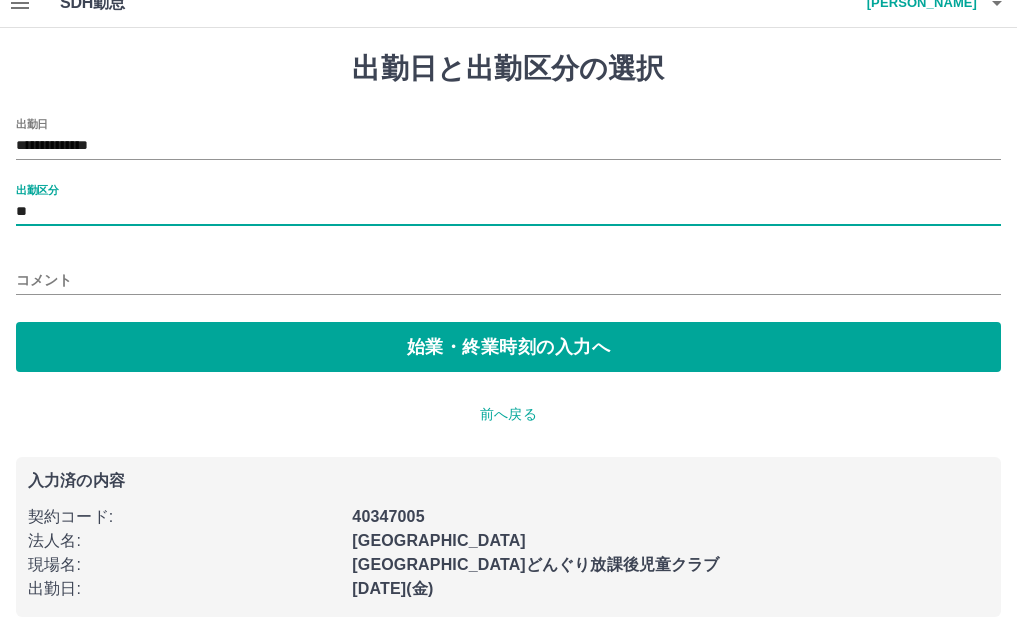 scroll, scrollTop: 27, scrollLeft: 0, axis: vertical 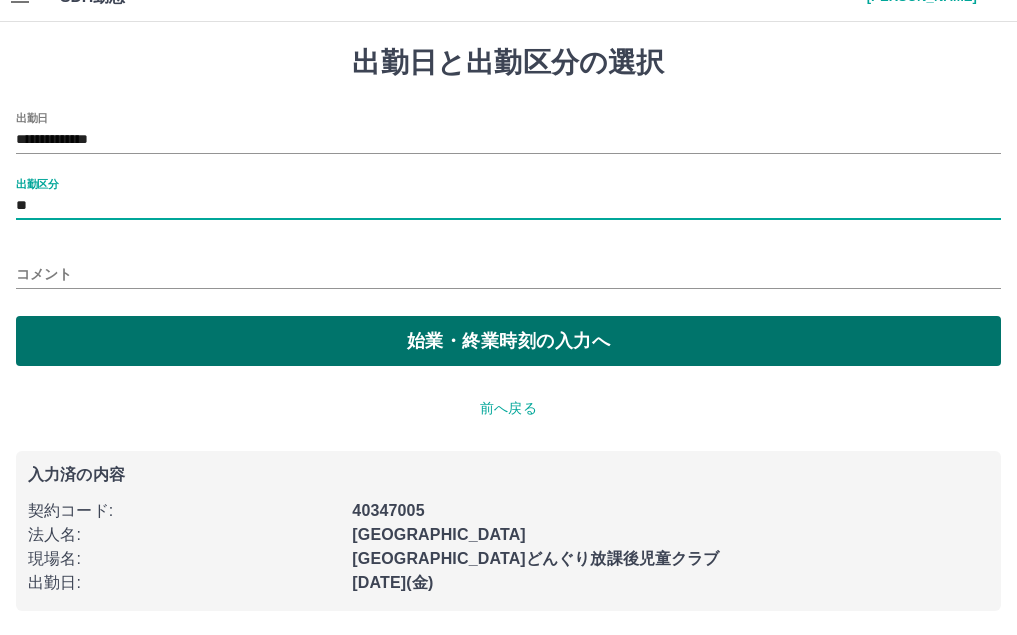 click on "始業・終業時刻の入力へ" at bounding box center (508, 341) 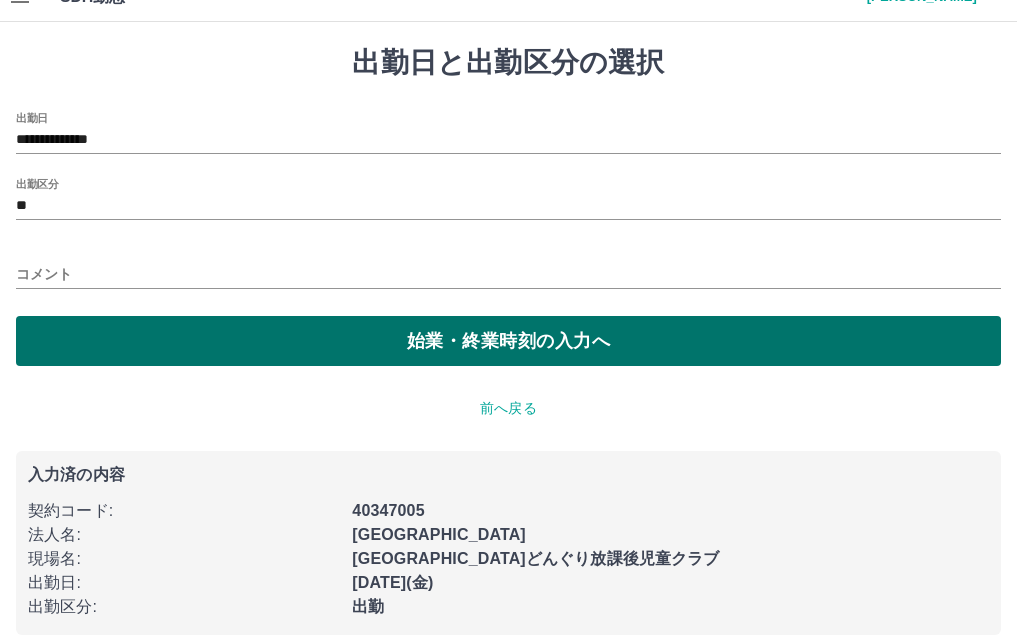 scroll, scrollTop: 0, scrollLeft: 0, axis: both 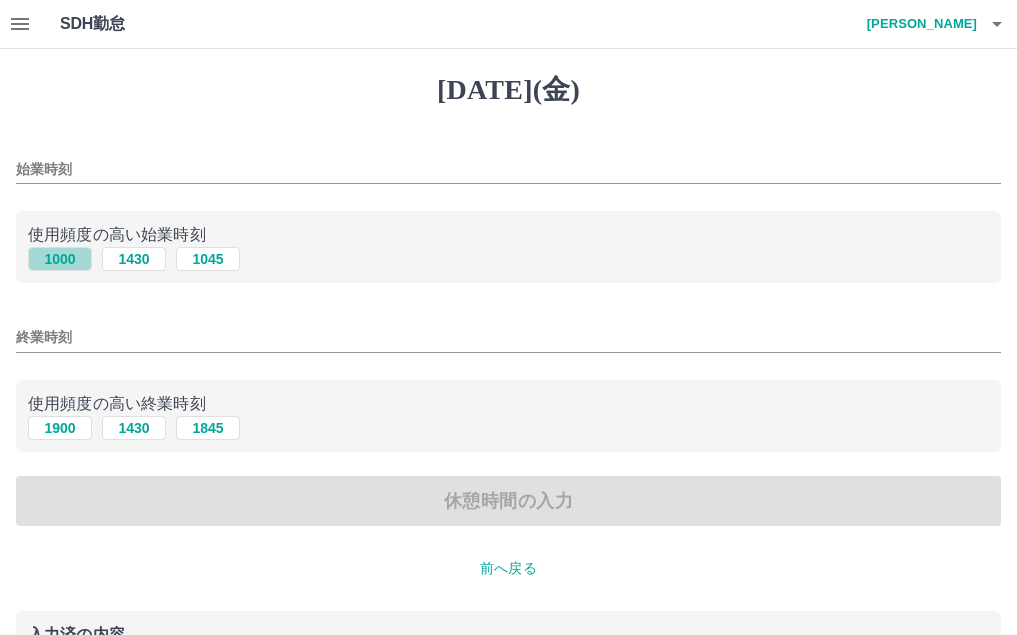 click on "1000" at bounding box center (60, 259) 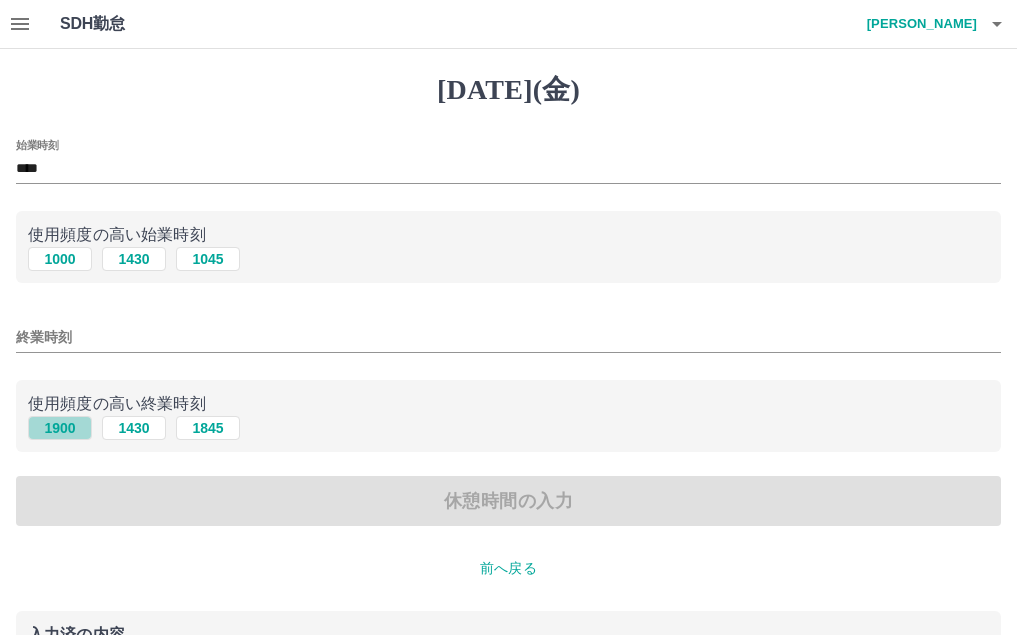 click on "1900" at bounding box center (60, 428) 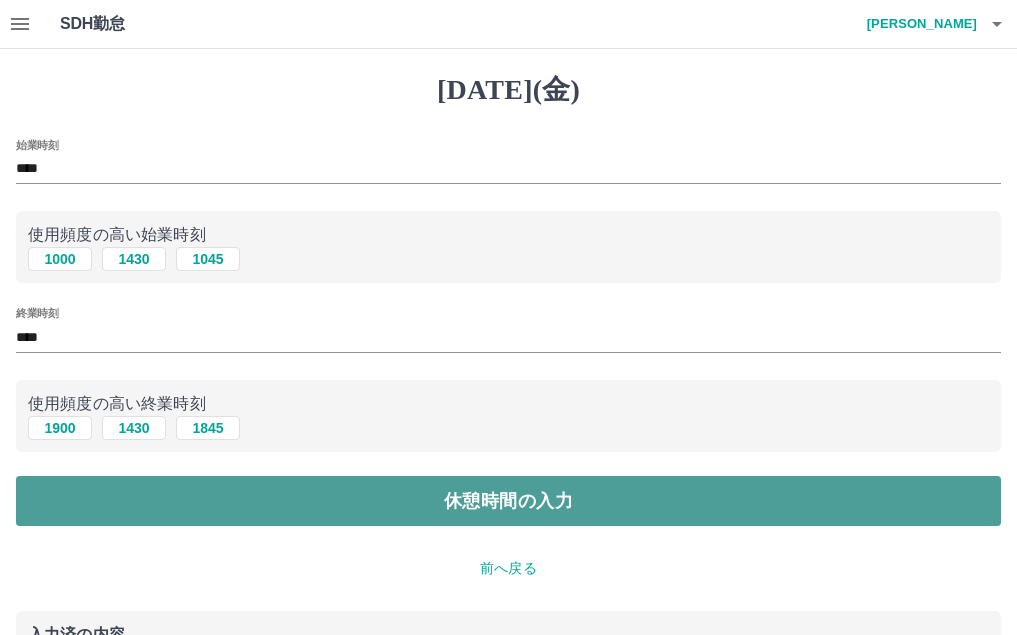 click on "休憩時間の入力" at bounding box center (508, 501) 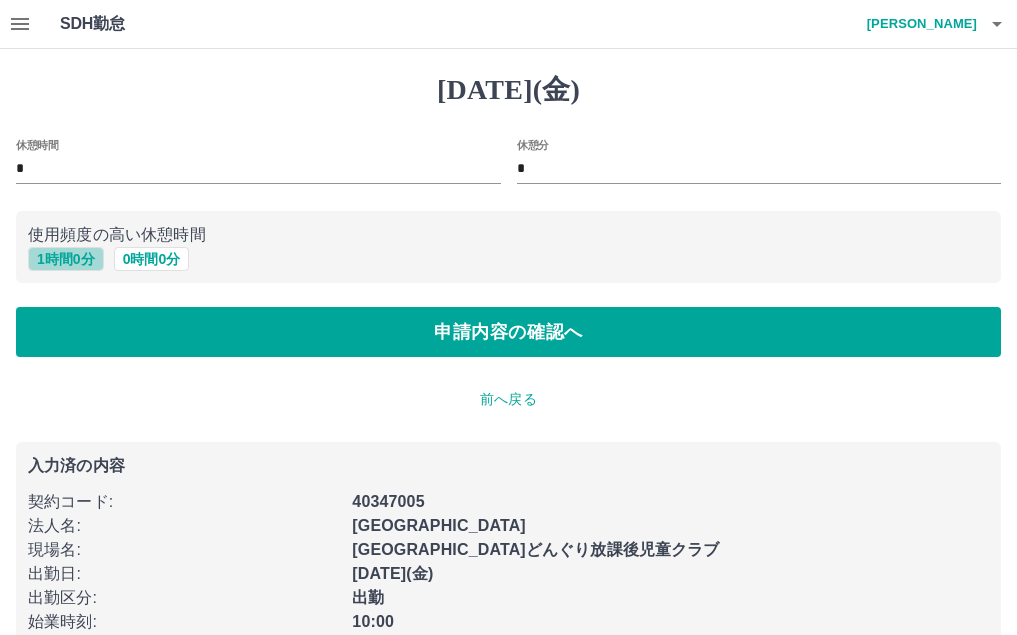 click on "1 時間 0 分" at bounding box center (66, 259) 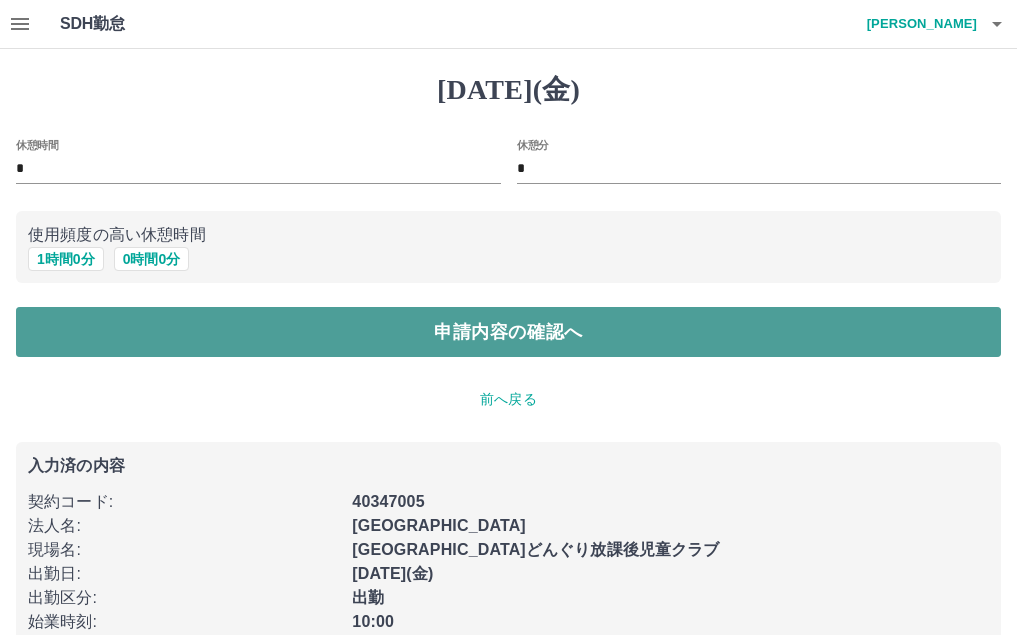 click on "申請内容の確認へ" at bounding box center [508, 332] 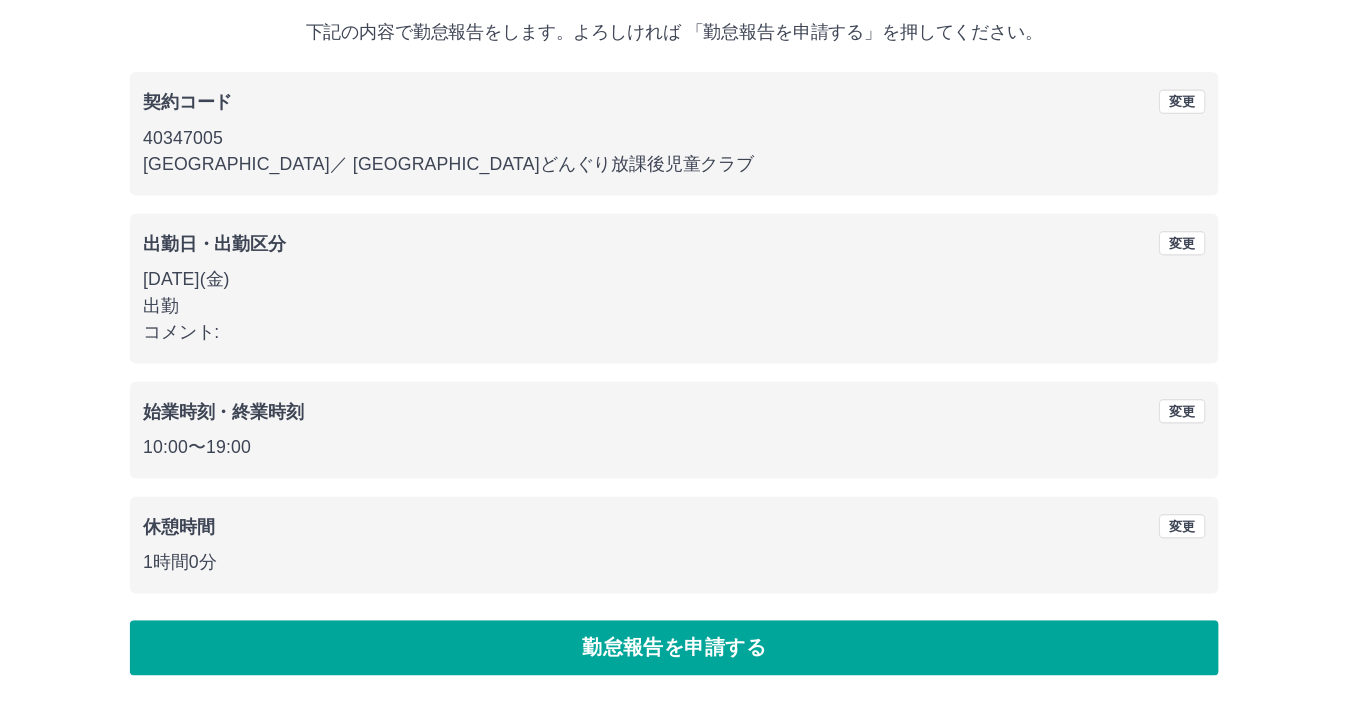 scroll, scrollTop: 47, scrollLeft: 0, axis: vertical 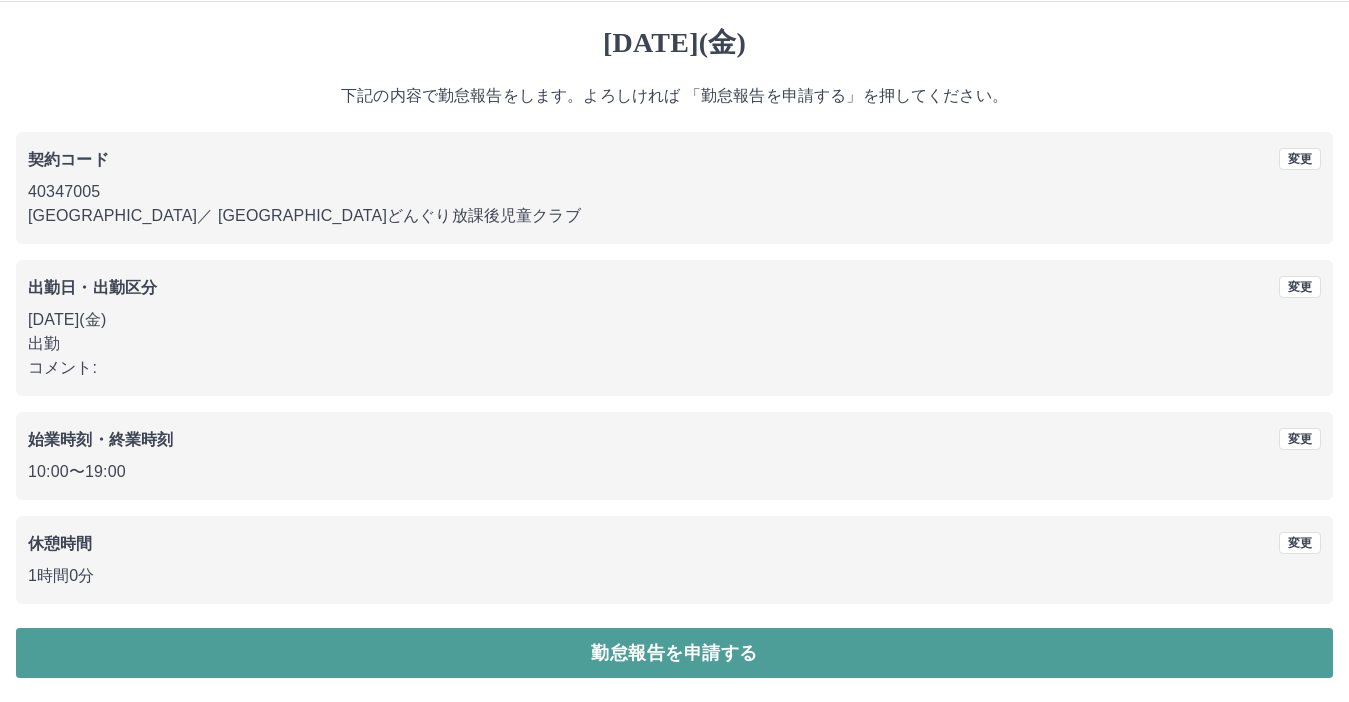 click on "勤怠報告を申請する" at bounding box center (674, 653) 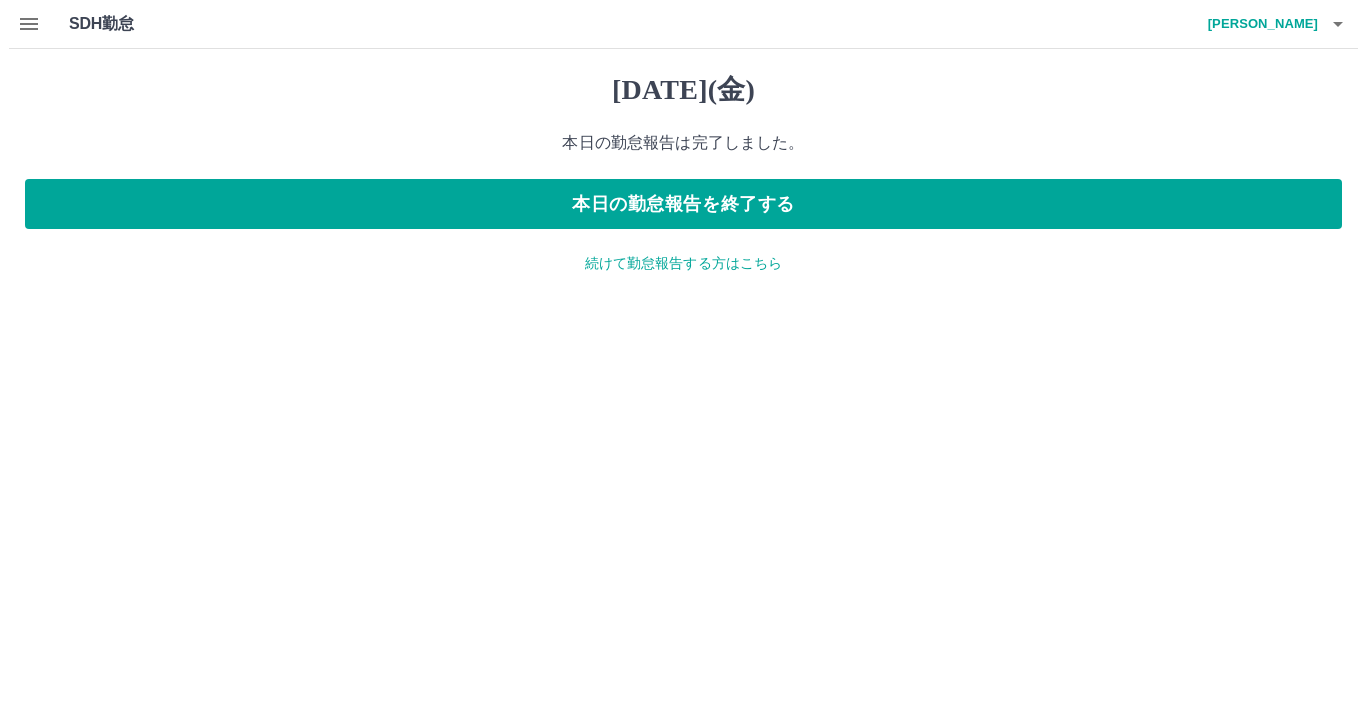 scroll, scrollTop: 0, scrollLeft: 0, axis: both 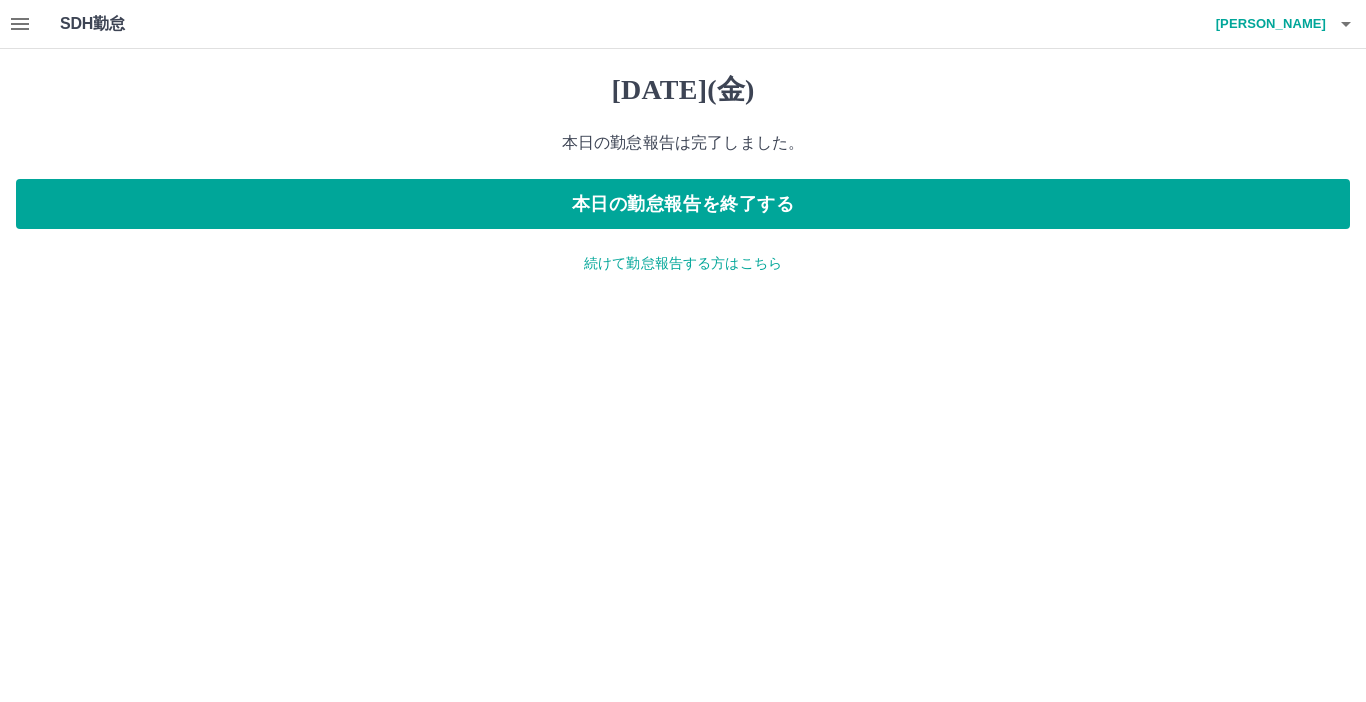 click on "続けて勤怠報告する方はこちら" at bounding box center (683, 263) 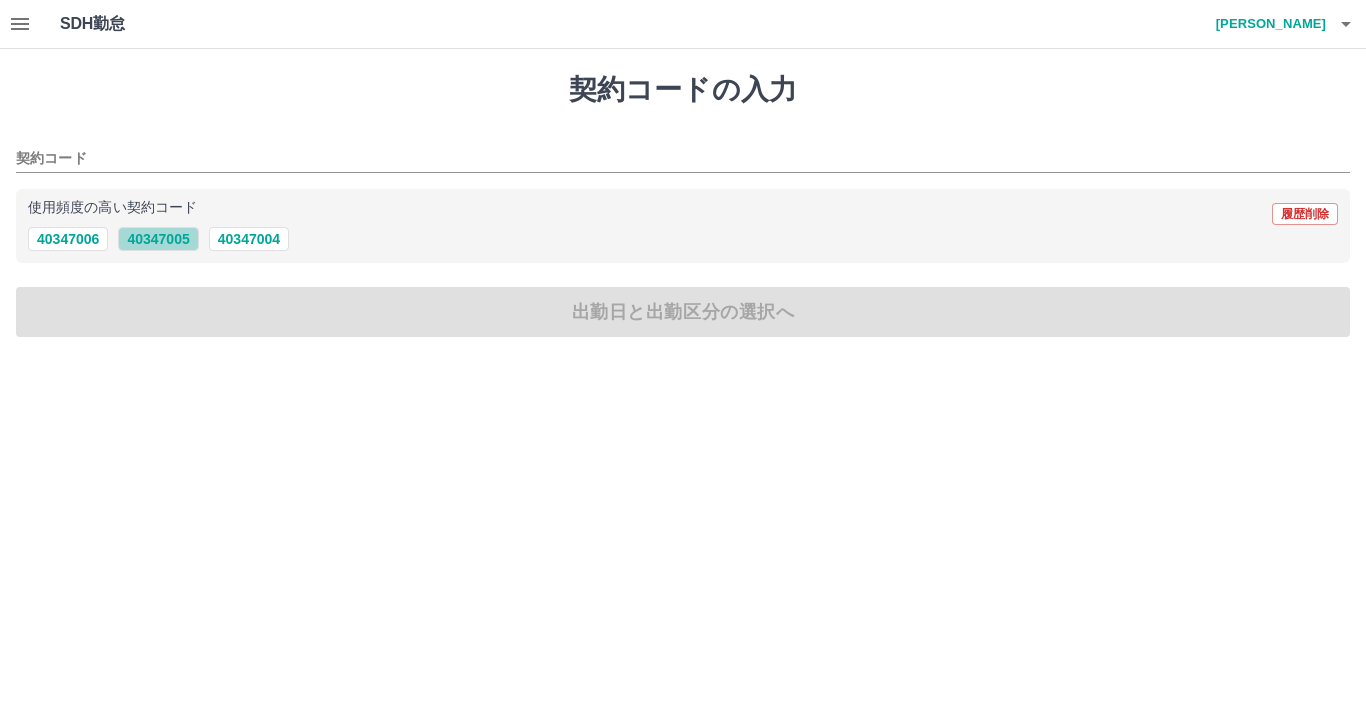 click on "40347005" at bounding box center (158, 239) 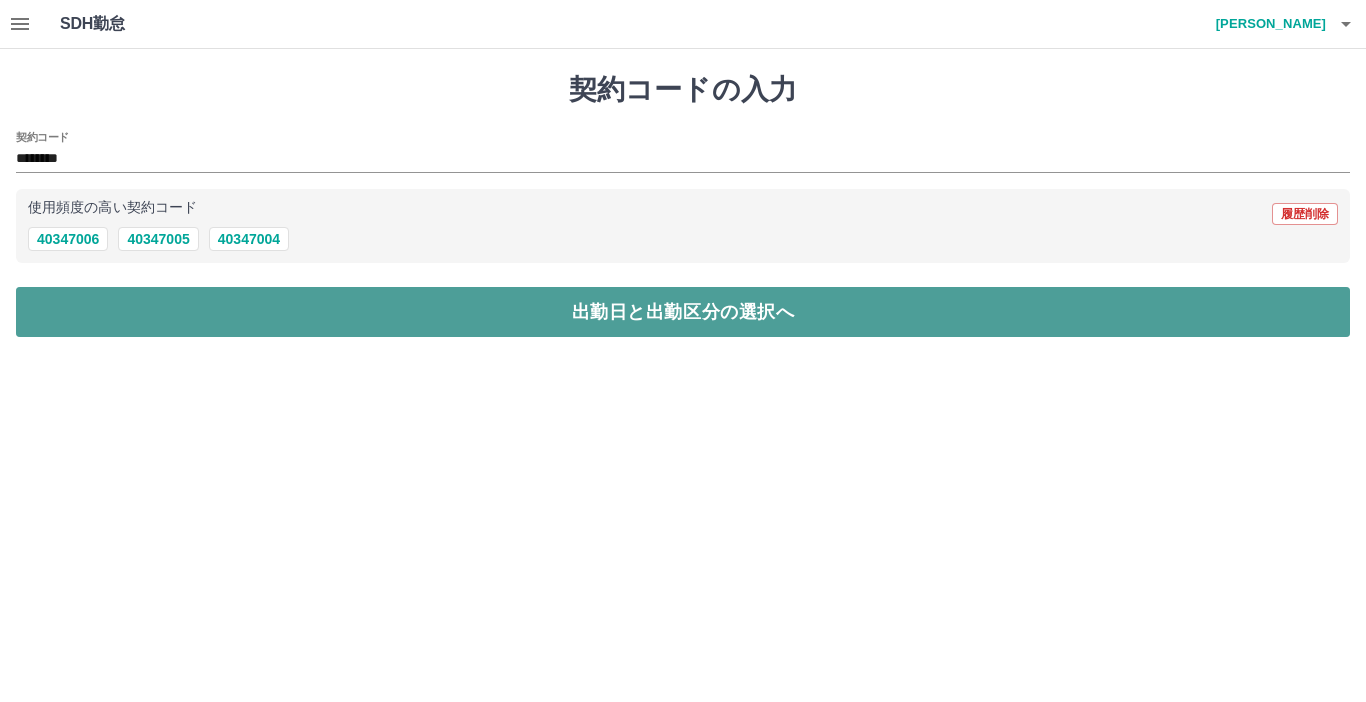 click on "出勤日と出勤区分の選択へ" at bounding box center [683, 312] 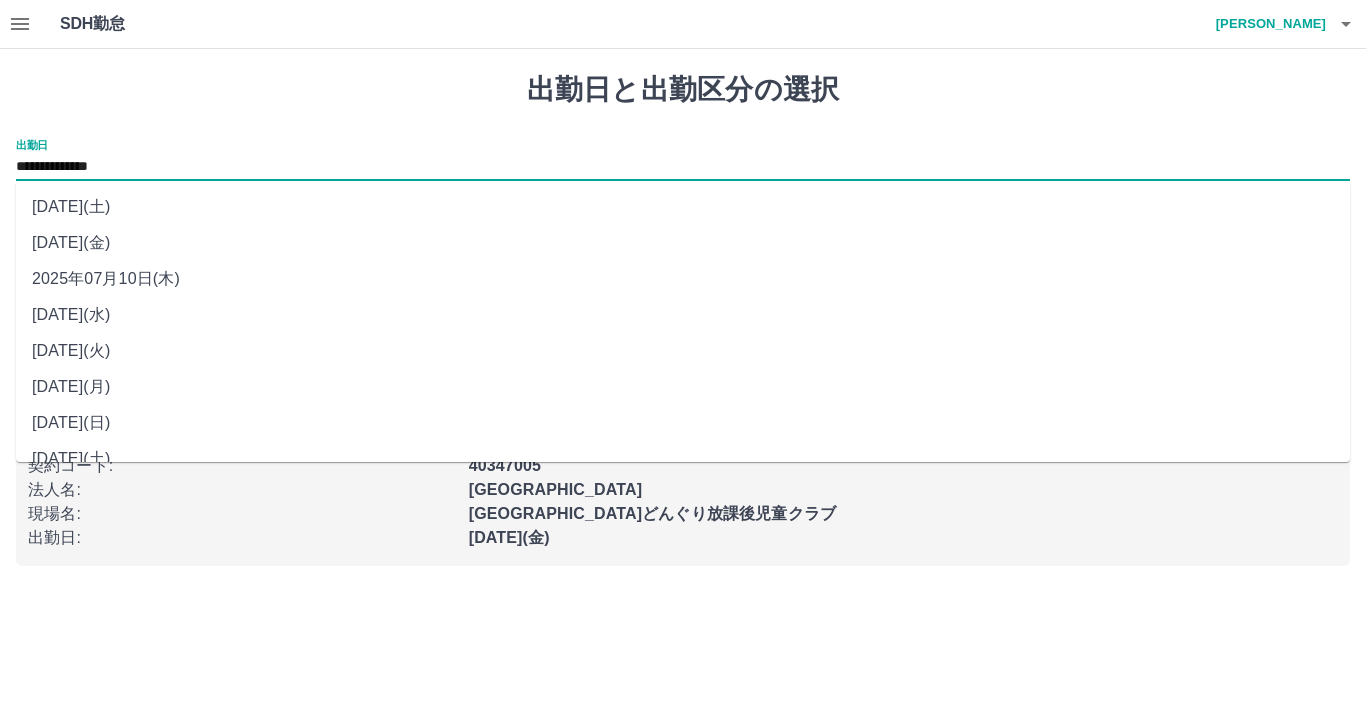 click on "**********" at bounding box center (683, 167) 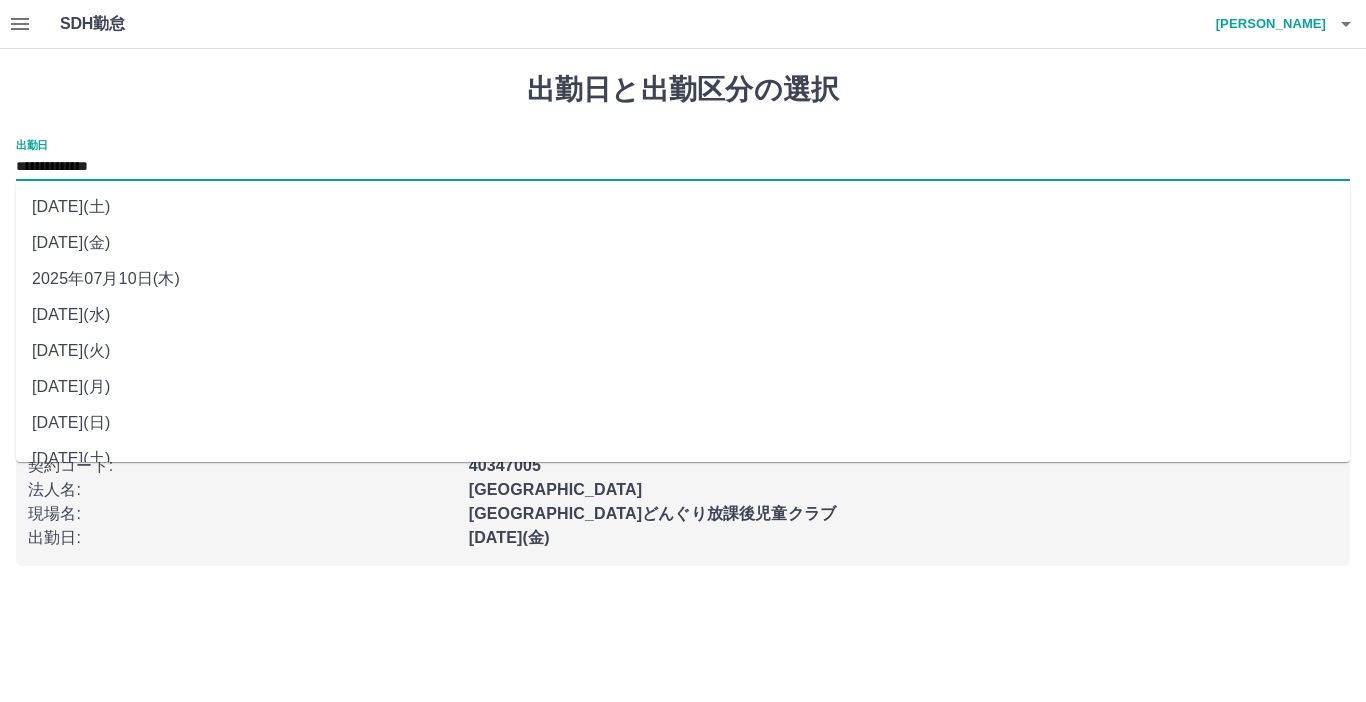 click on "[DATE](土)" at bounding box center (683, 207) 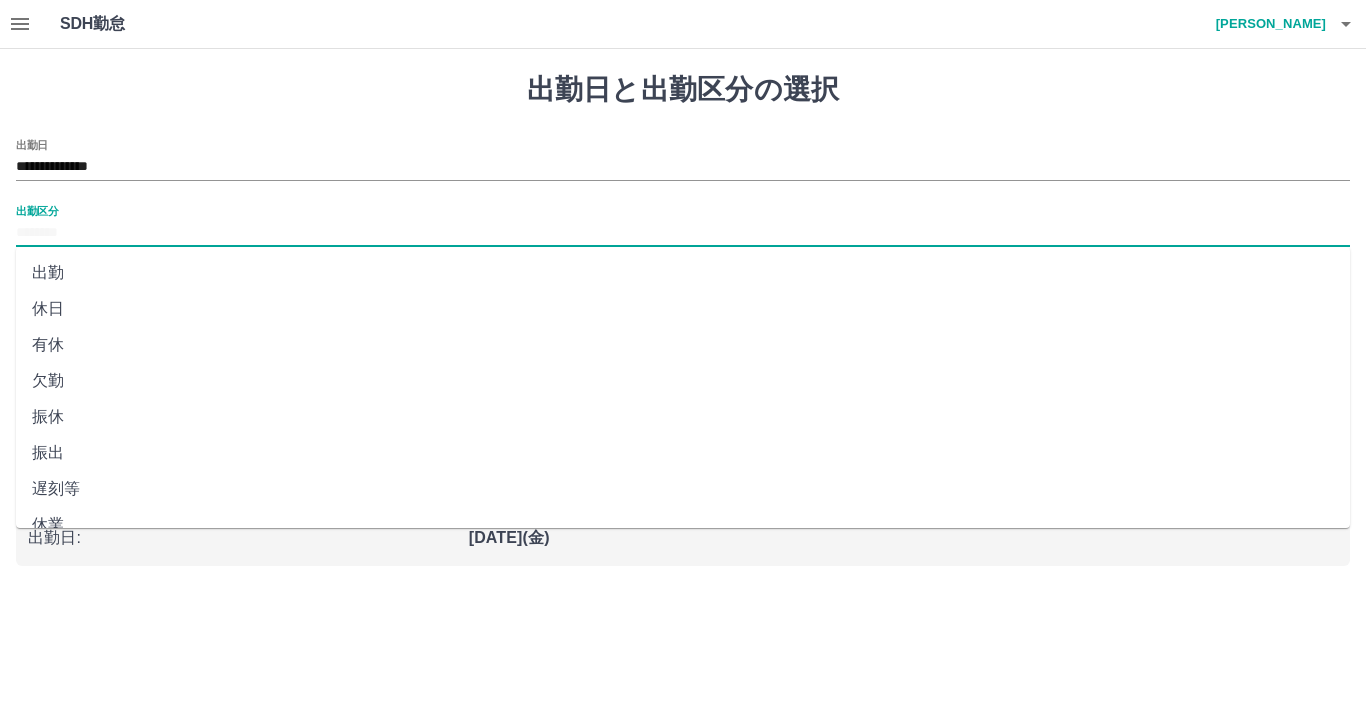 click on "出勤区分" at bounding box center [683, 233] 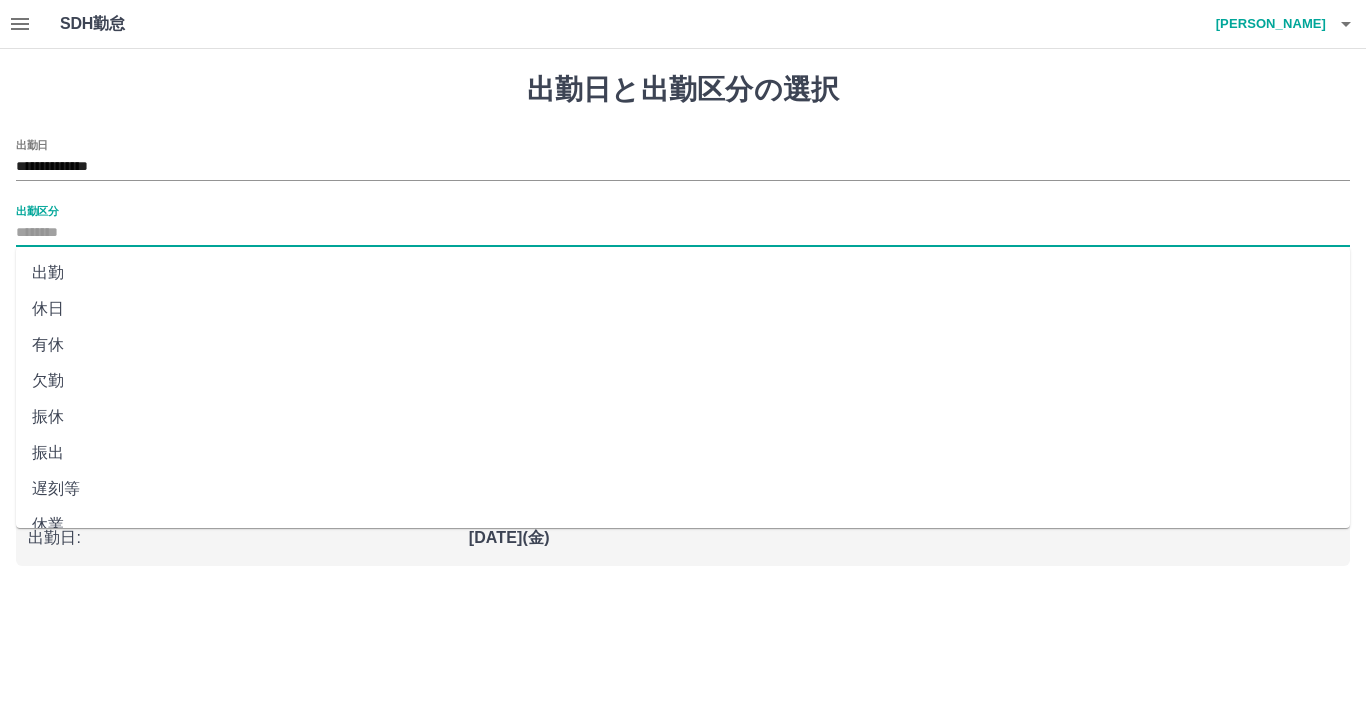 click on "休日" at bounding box center [683, 309] 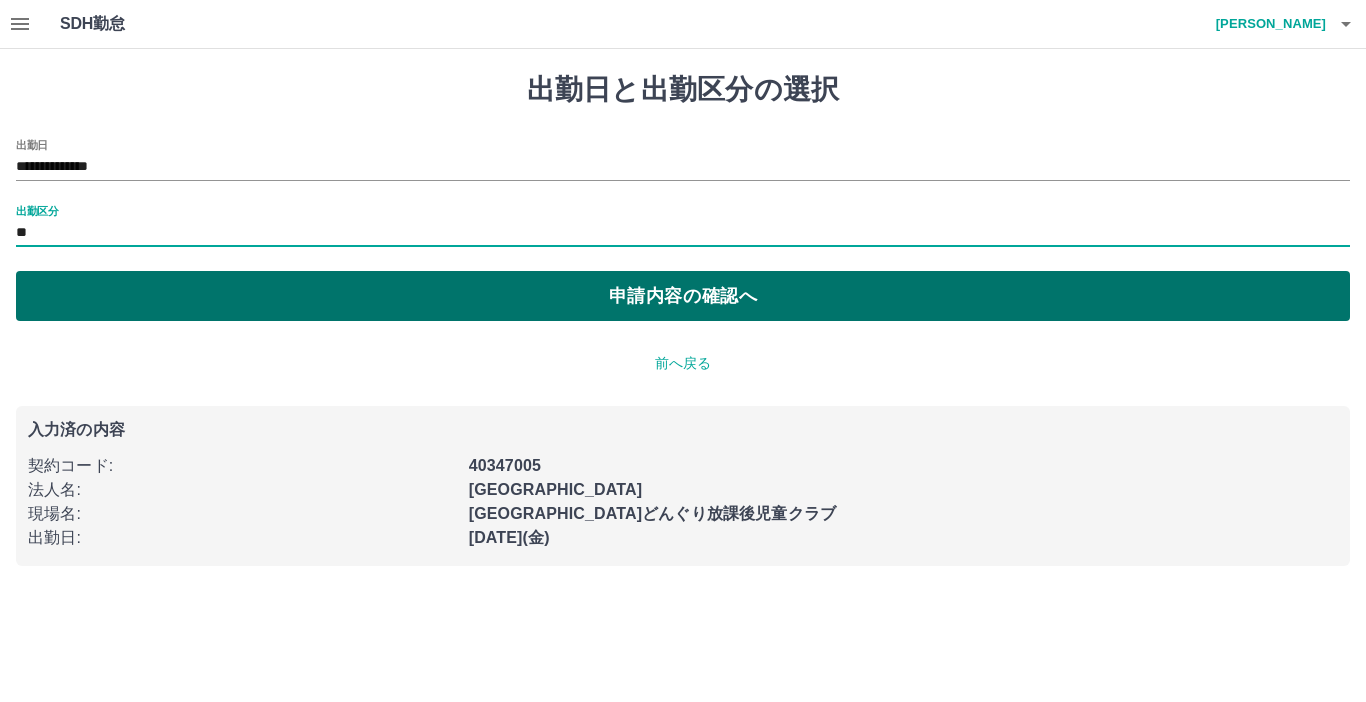 click on "申請内容の確認へ" at bounding box center [683, 296] 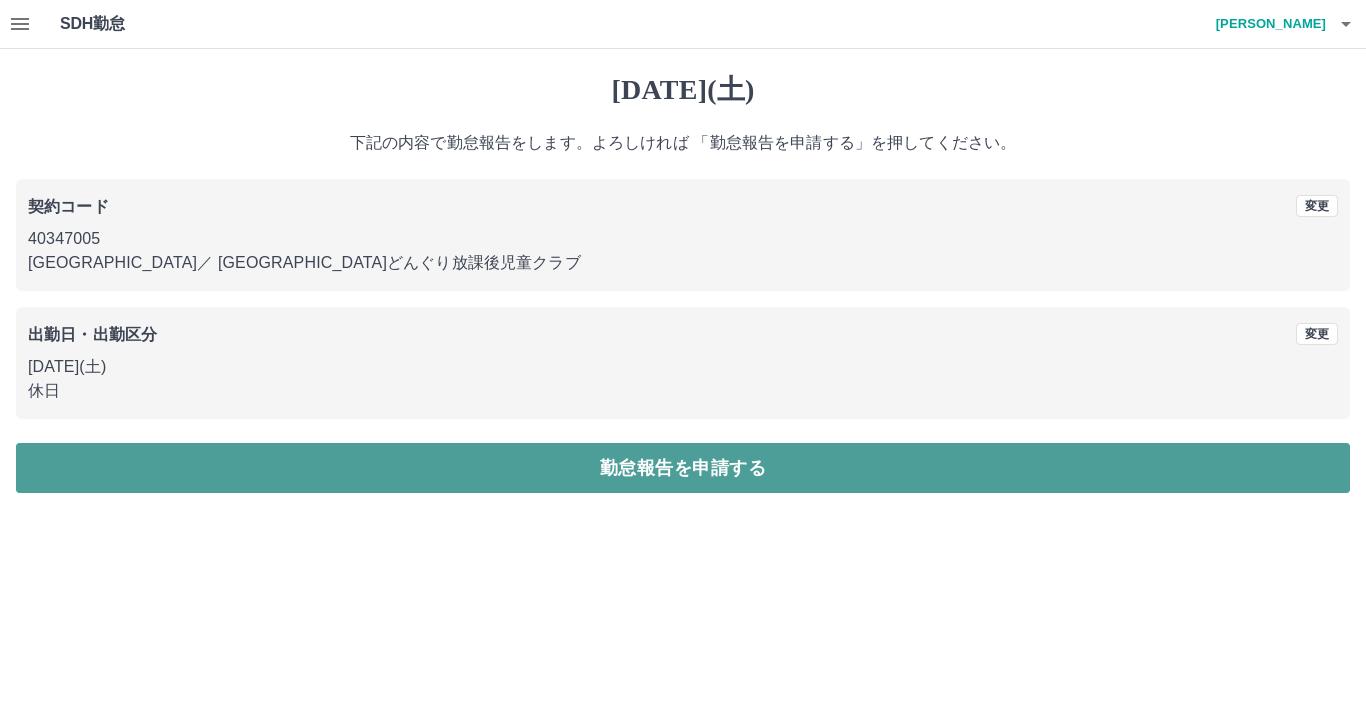 click on "勤怠報告を申請する" at bounding box center [683, 468] 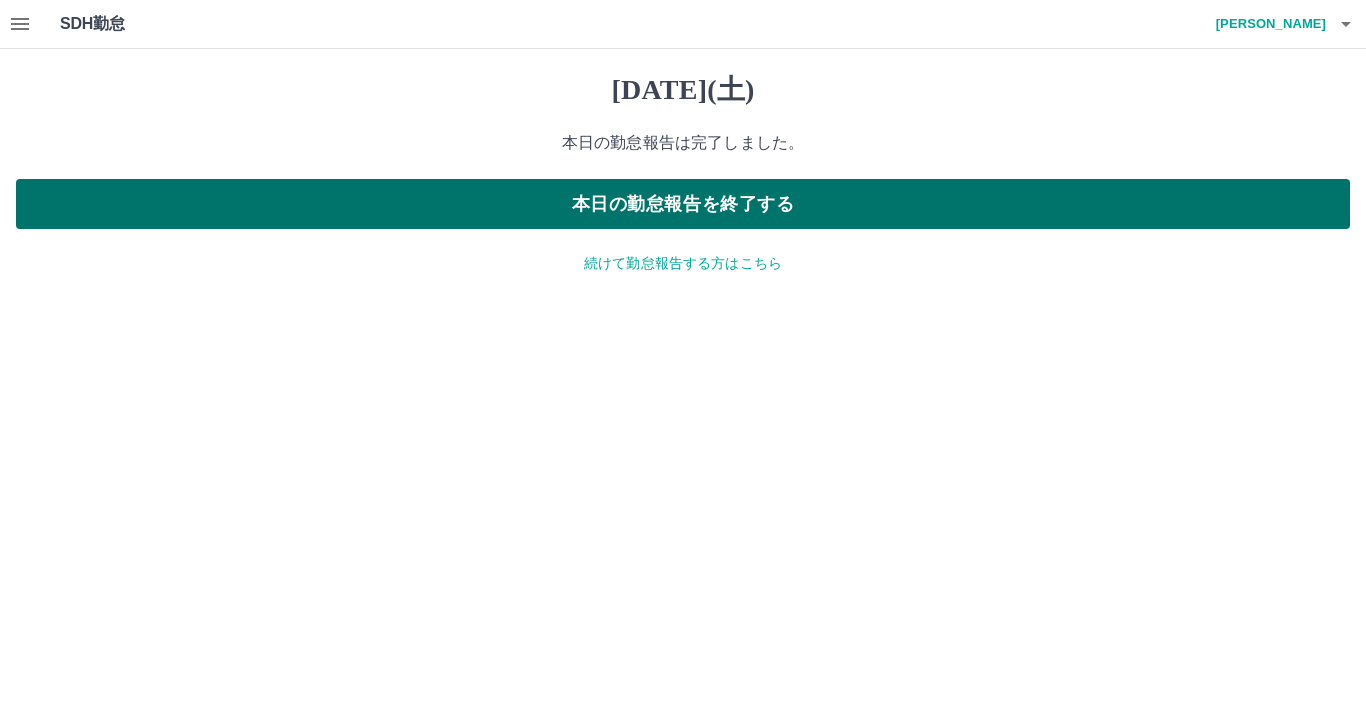 click on "本日の勤怠報告を終了する" at bounding box center (683, 204) 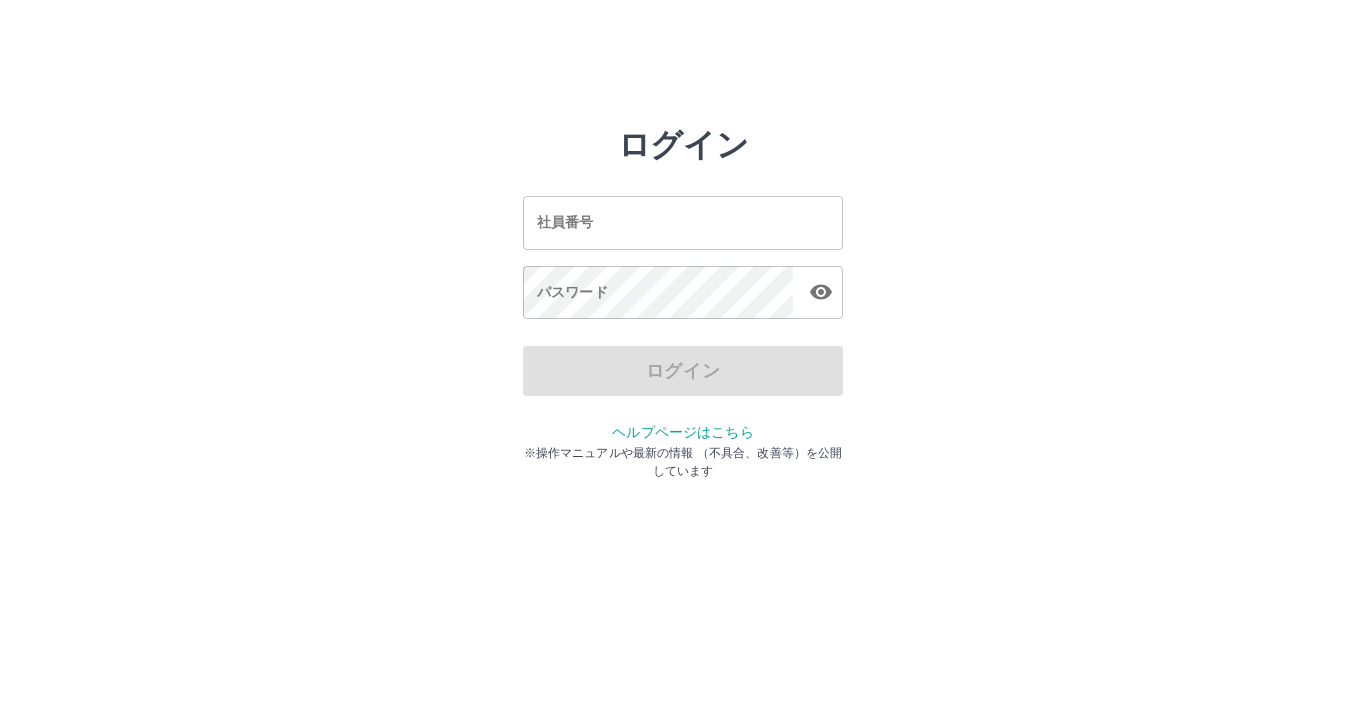 scroll, scrollTop: 0, scrollLeft: 0, axis: both 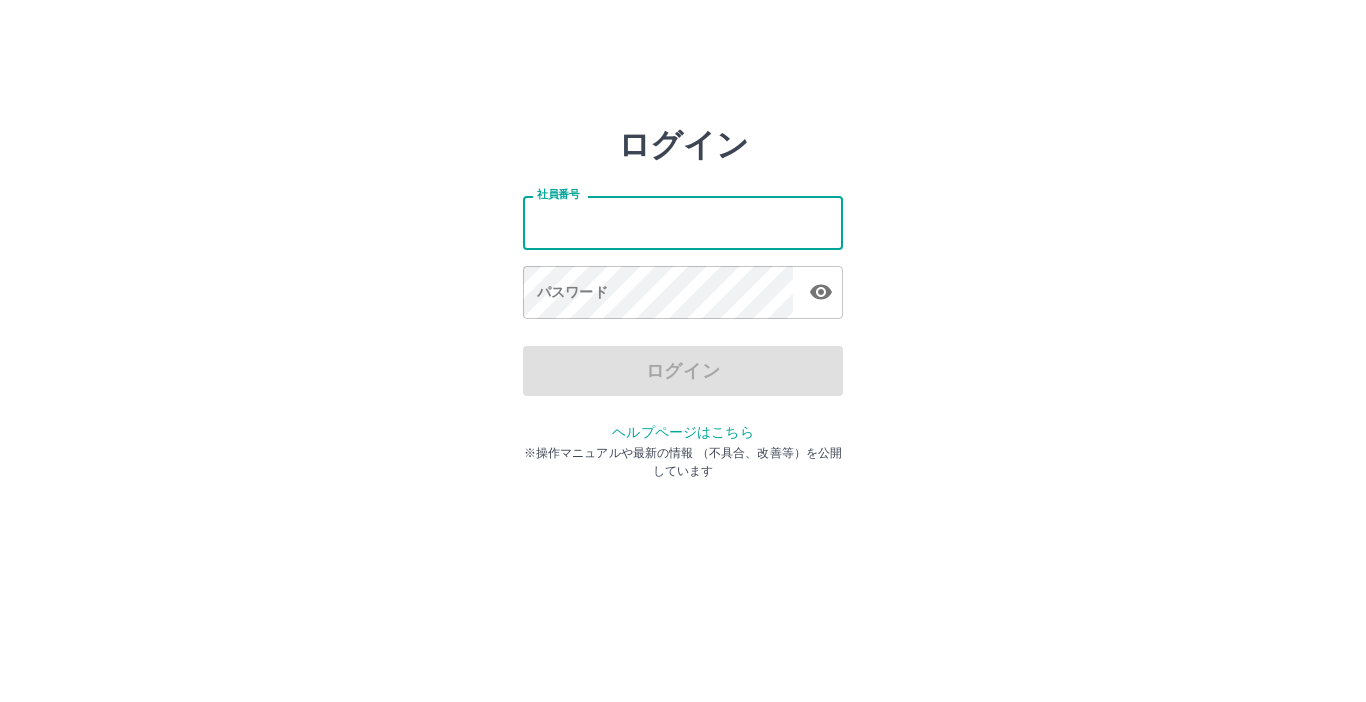 type on "*******" 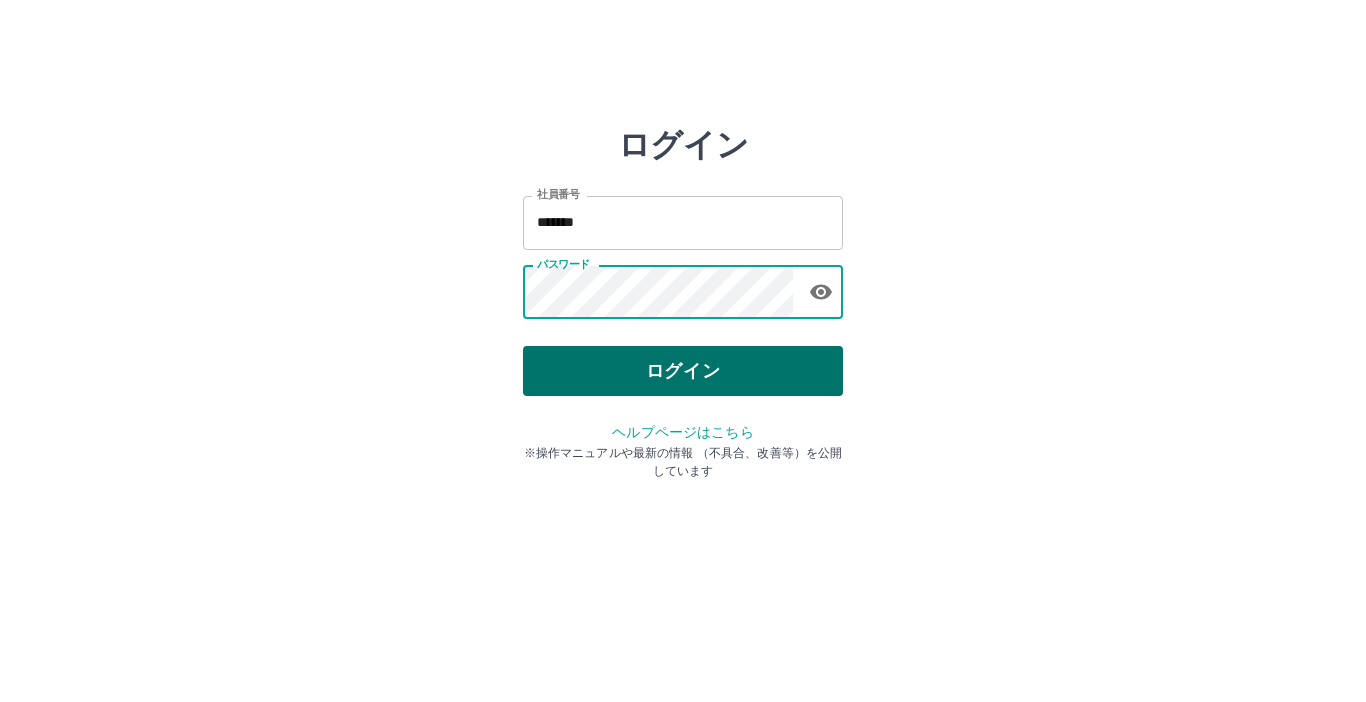 click on "ログイン" at bounding box center [683, 371] 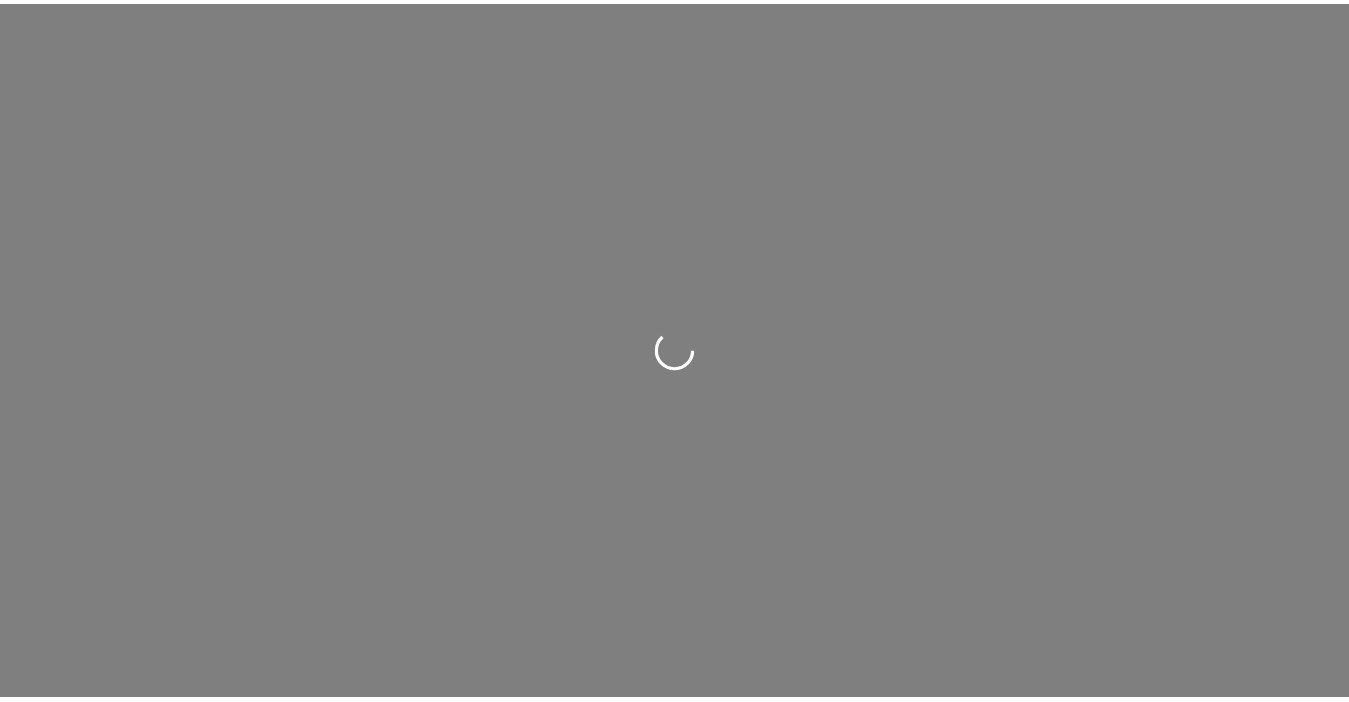 scroll, scrollTop: 0, scrollLeft: 0, axis: both 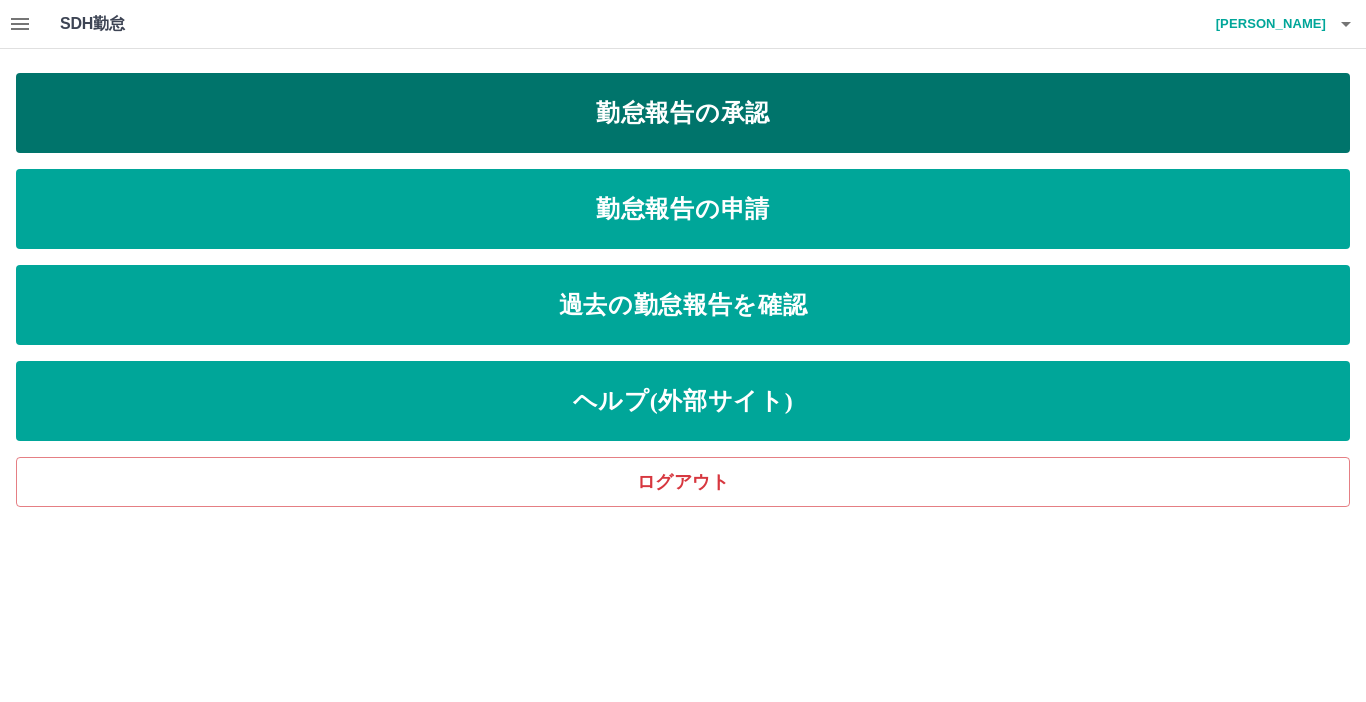click on "勤怠報告の承認" at bounding box center [683, 113] 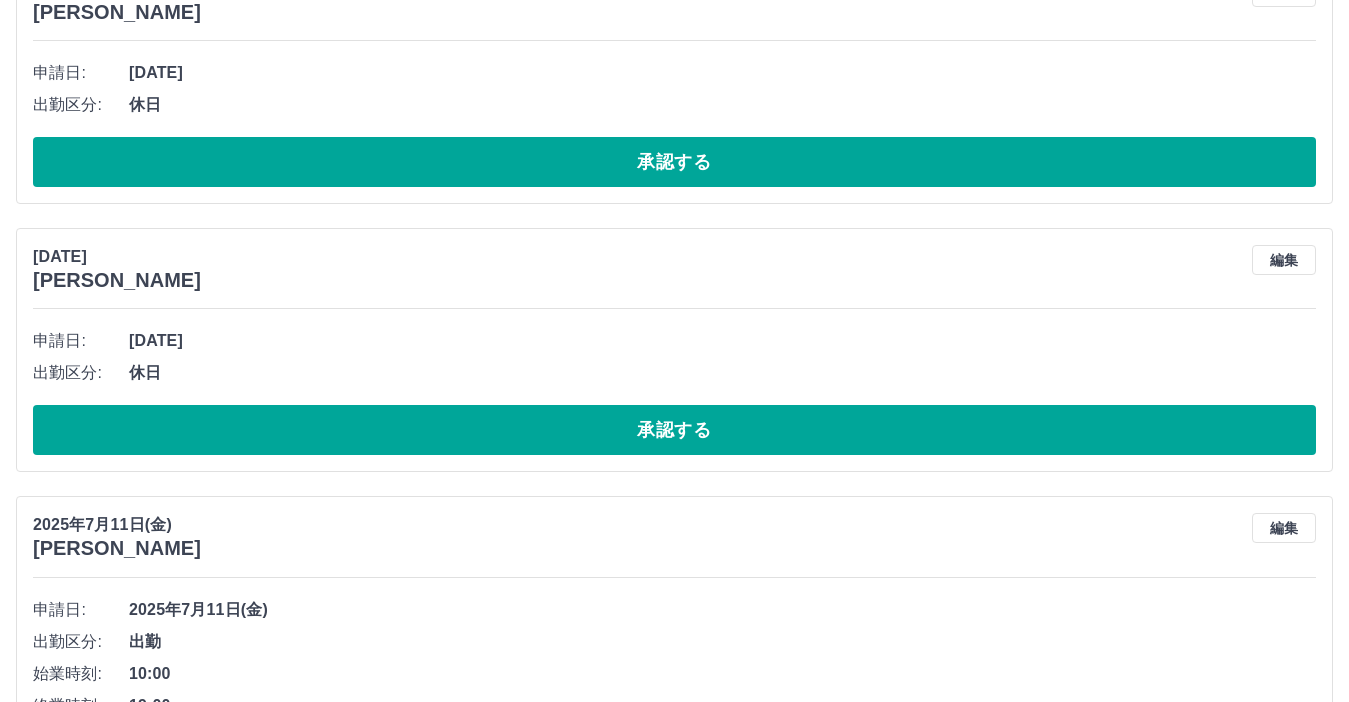 scroll, scrollTop: 300, scrollLeft: 0, axis: vertical 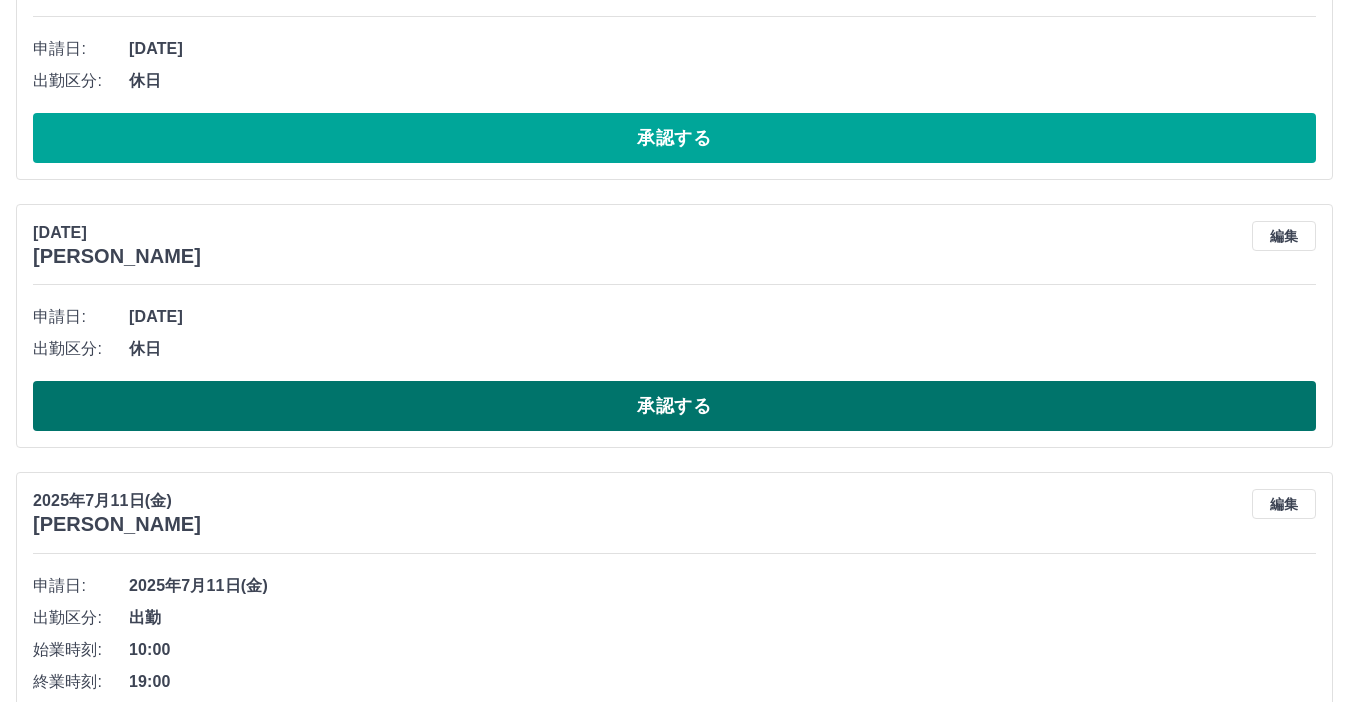 click on "承認する" at bounding box center [674, 406] 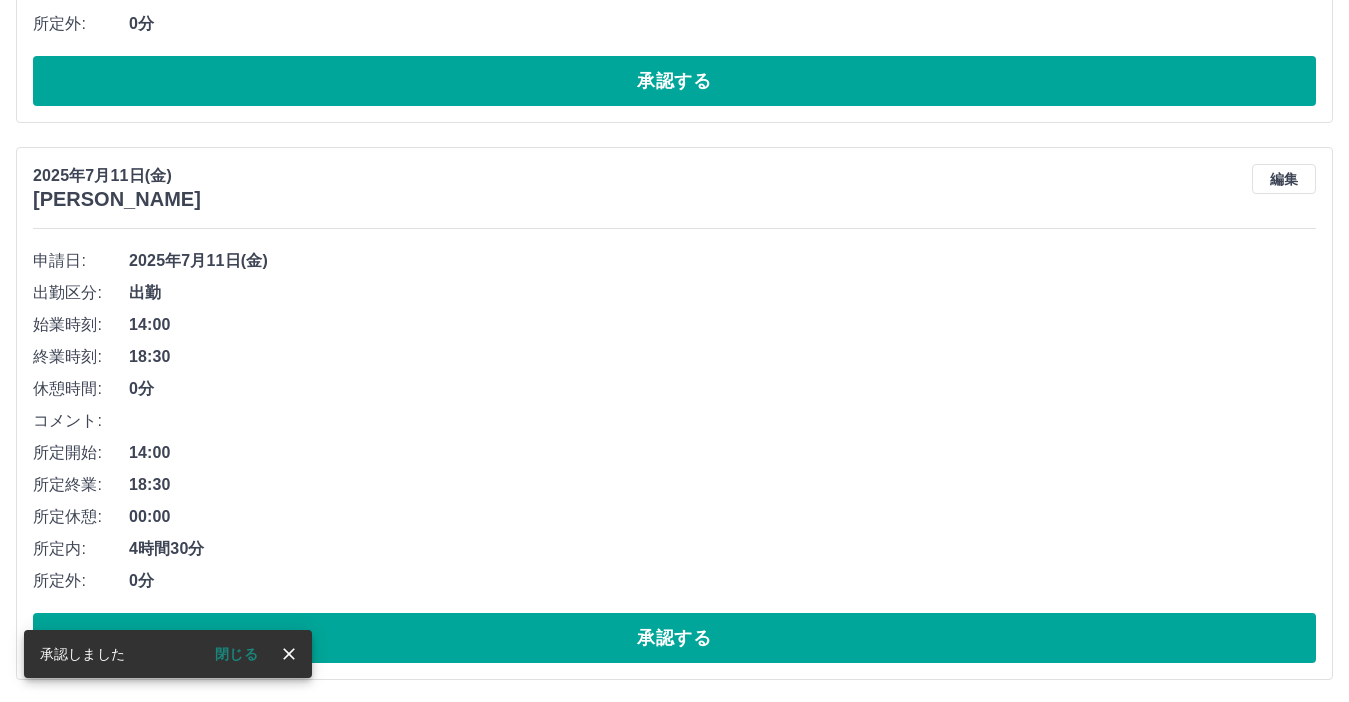scroll, scrollTop: 917, scrollLeft: 0, axis: vertical 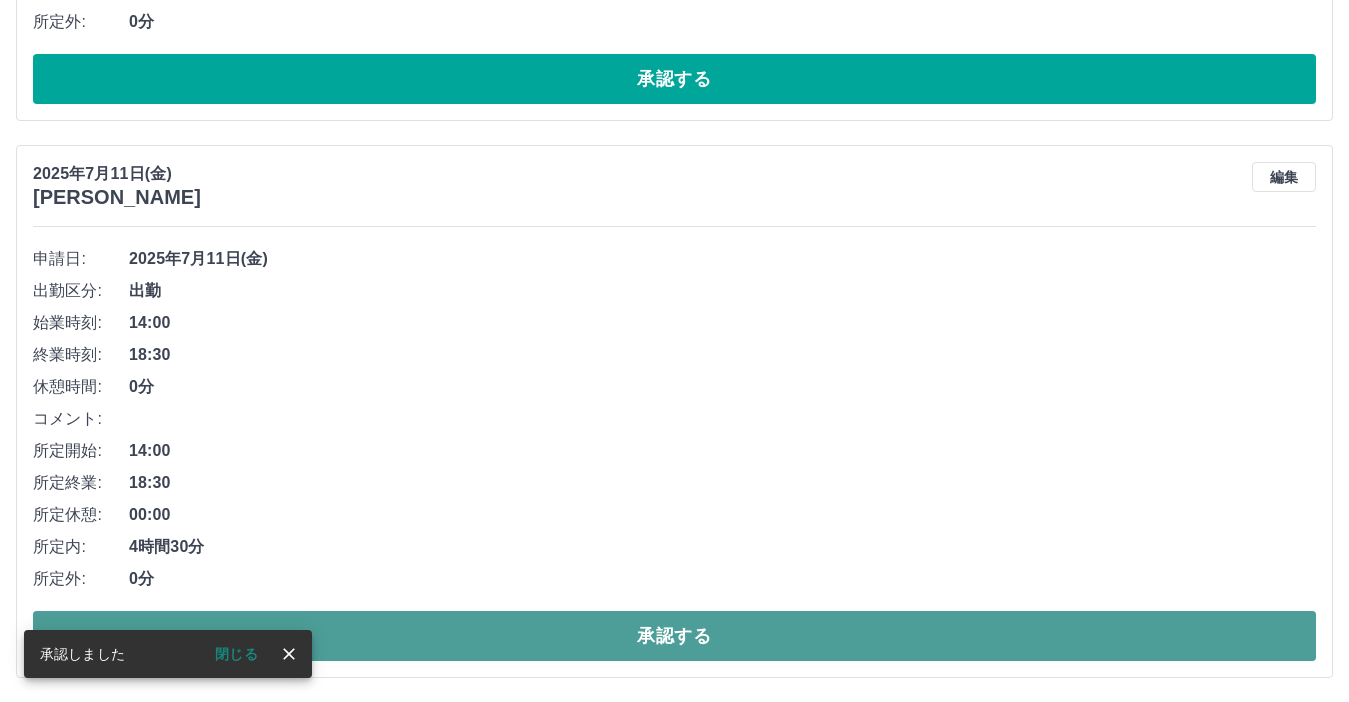 click on "承認する" at bounding box center [674, 636] 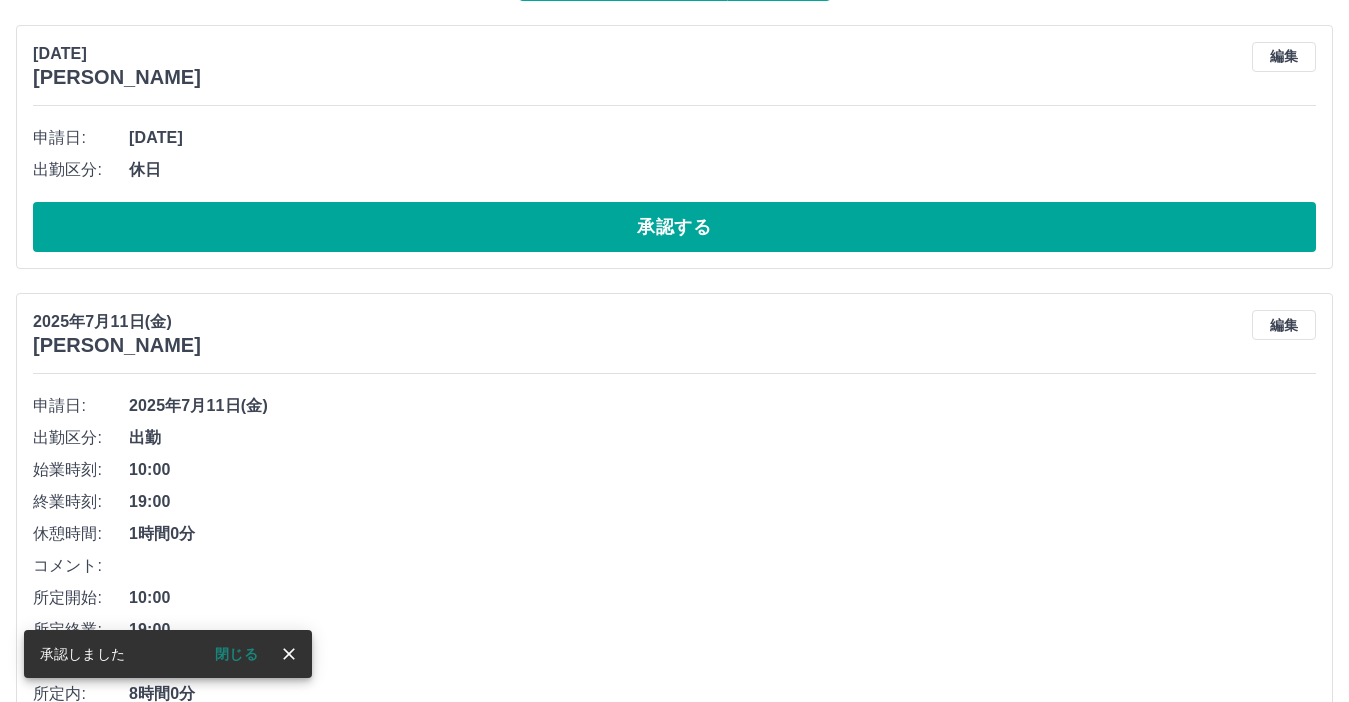 scroll, scrollTop: 0, scrollLeft: 0, axis: both 